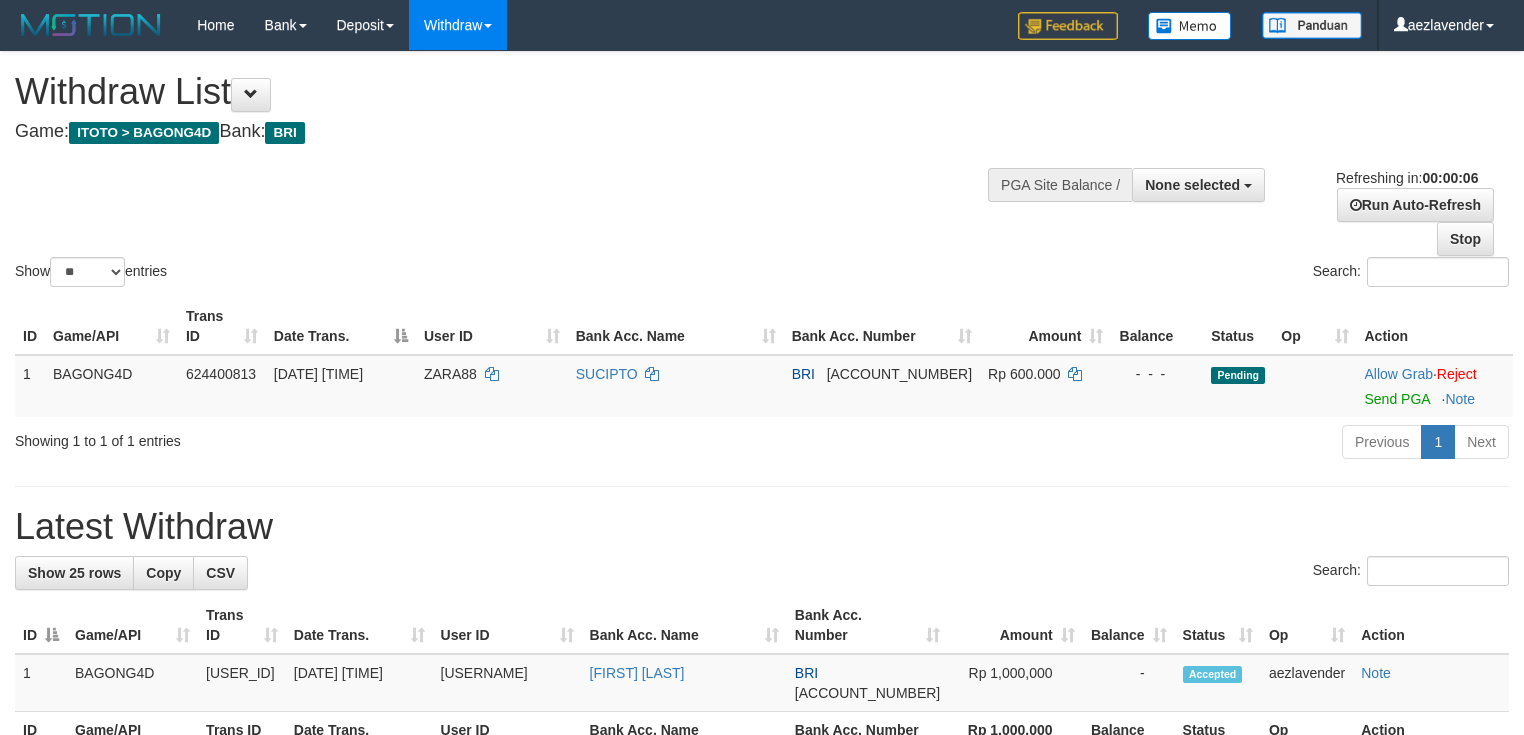 scroll, scrollTop: 0, scrollLeft: 0, axis: both 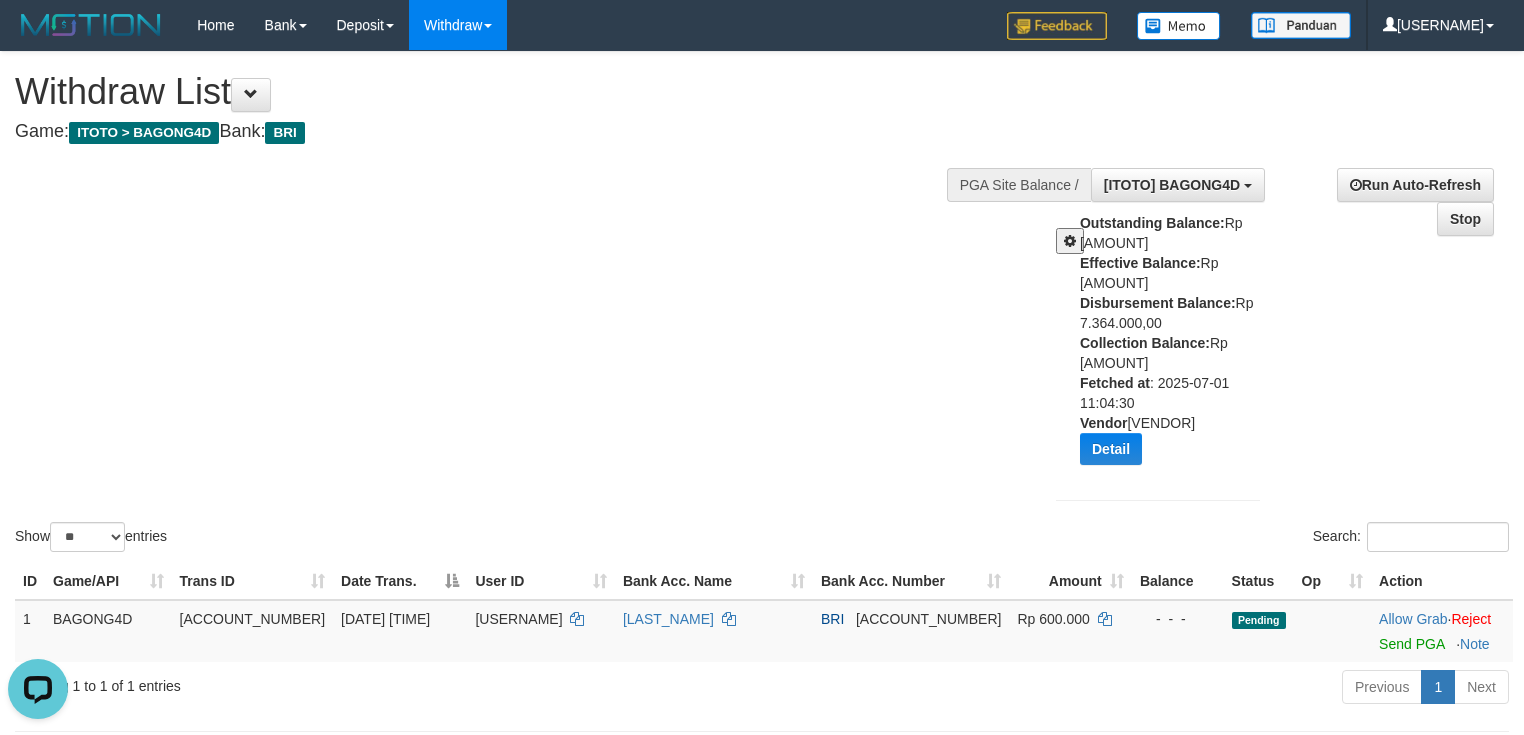 click on "Outstanding Balance:  Rp 81.659.682,00
Effective Balance:  Rp 315.772.427,00
Disbursement Balance:  Rp 7.364.000,00
Collection Balance:  Rp 3.486.107.505,00
Fetched at : 2025-07-01 11:04:30
Vendor : Aladin
Detail
Vendor Name
Outstanding Balance
Effective Balance
Disbursment Balance
Collection Balance
No data found
Fetched at:   2025-07-01 11:04:30
Vendor:   Aladin
Transfer to Available Vendor" at bounding box center [1177, 346] 